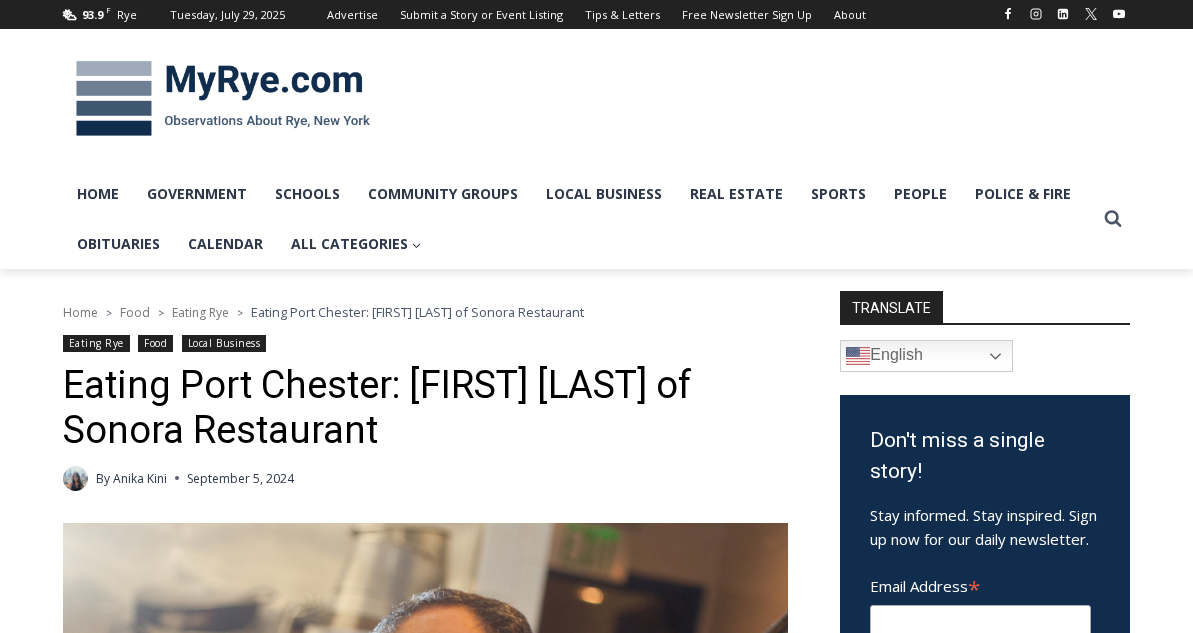scroll, scrollTop: 0, scrollLeft: 0, axis: both 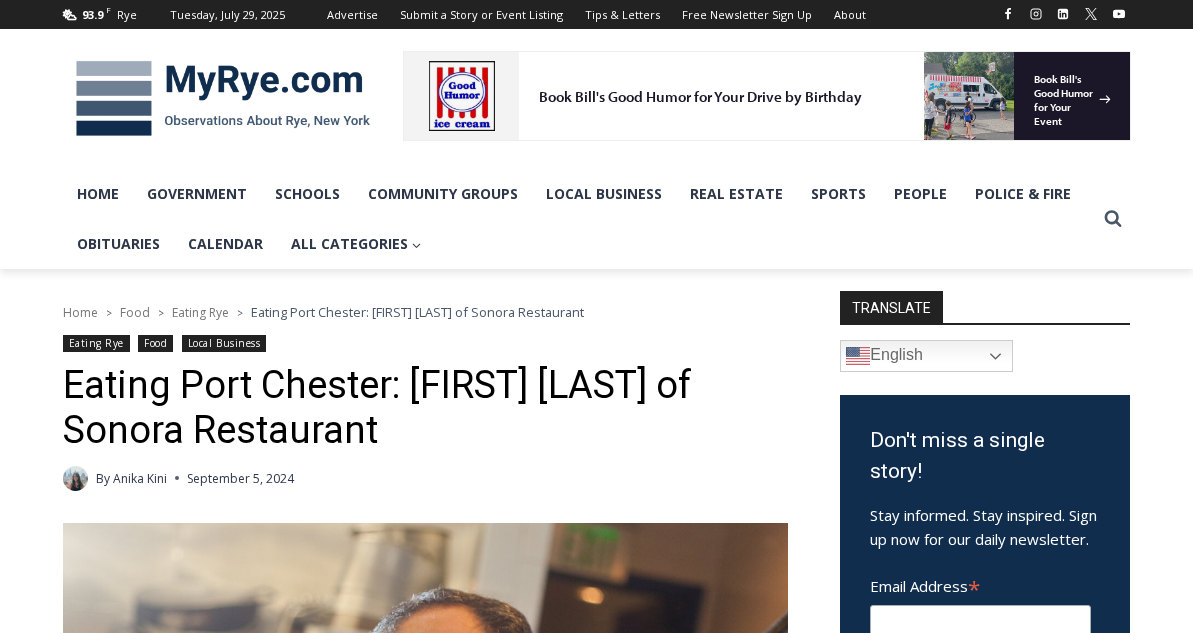 click at bounding box center (223, 99) 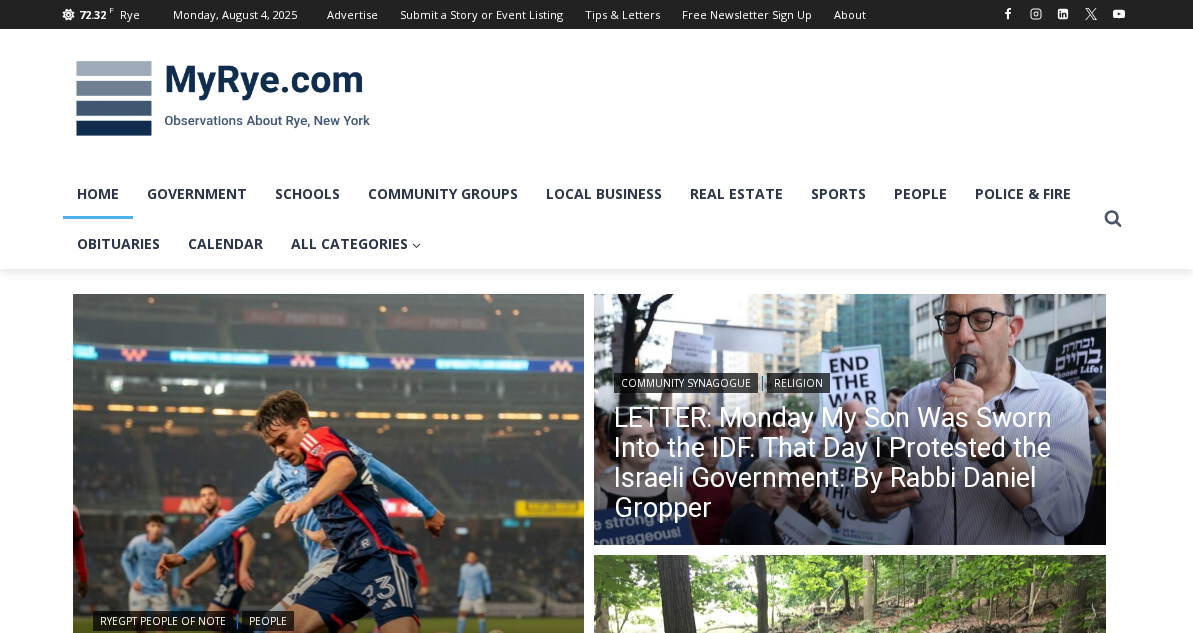 scroll, scrollTop: 0, scrollLeft: 0, axis: both 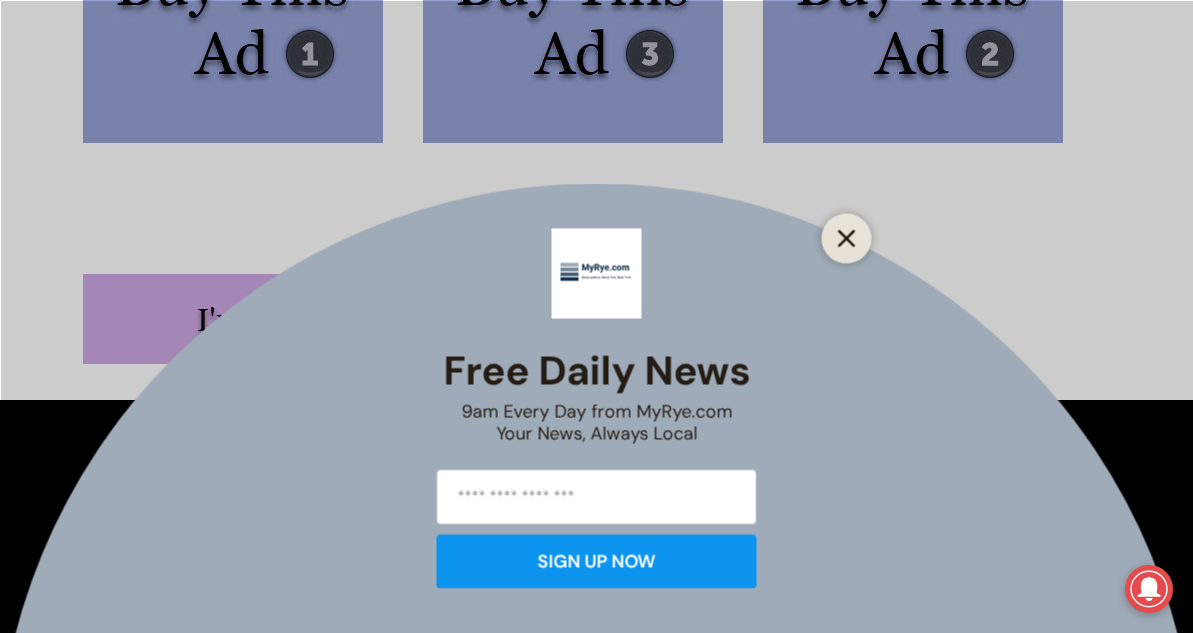 click 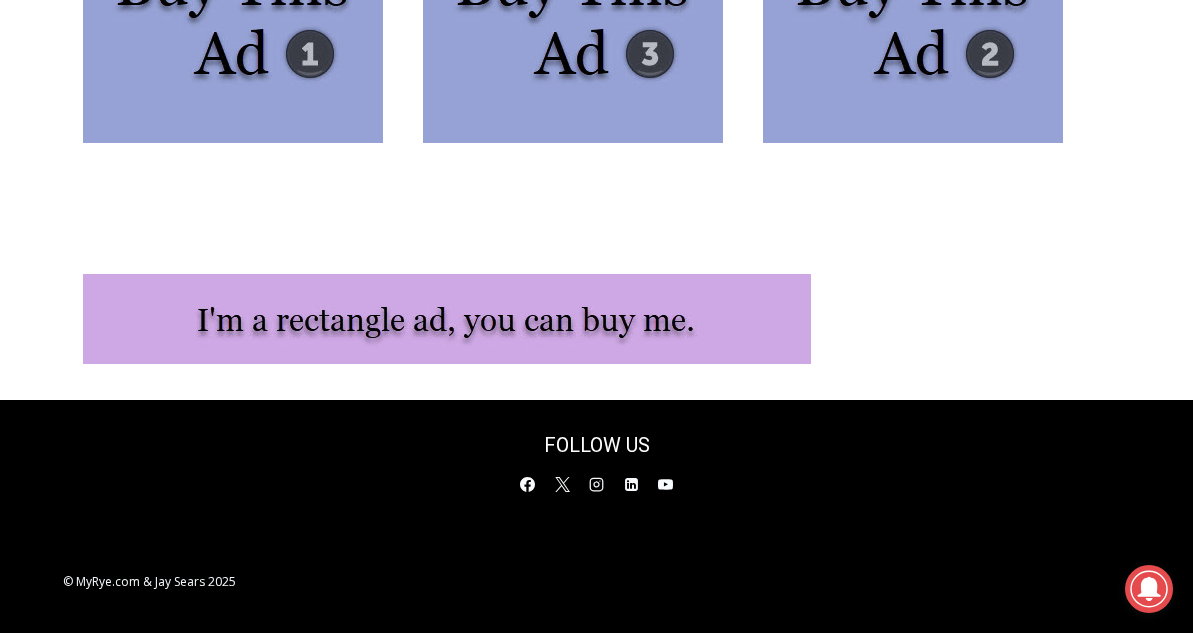 scroll, scrollTop: 0, scrollLeft: 0, axis: both 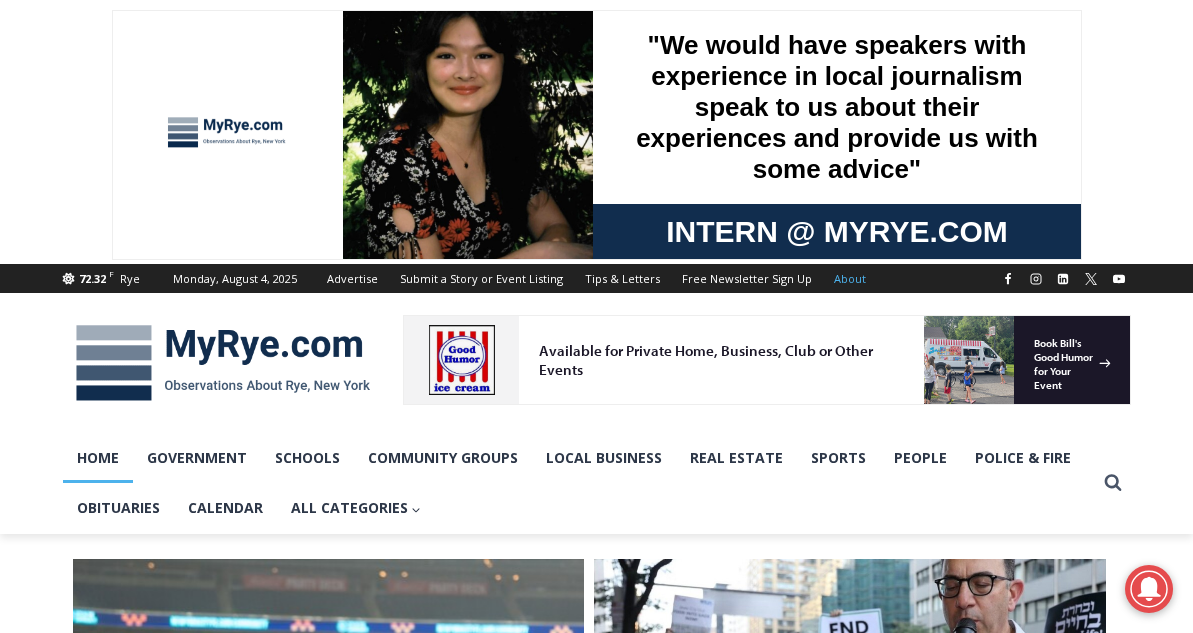 click on "About" at bounding box center (850, 278) 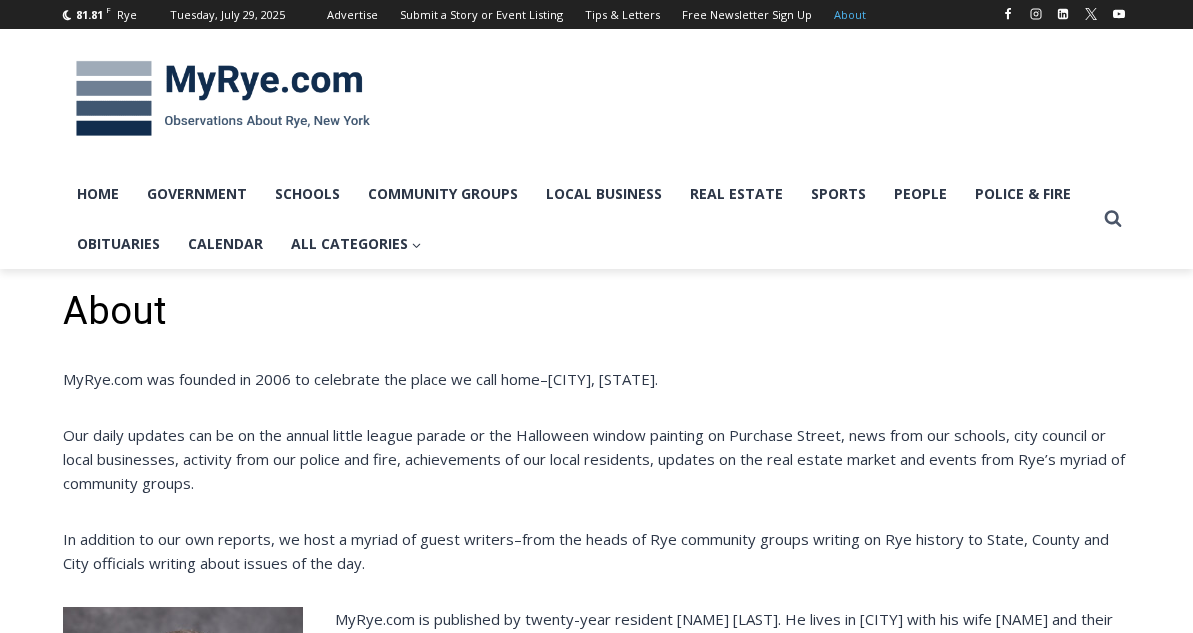 scroll, scrollTop: 0, scrollLeft: 0, axis: both 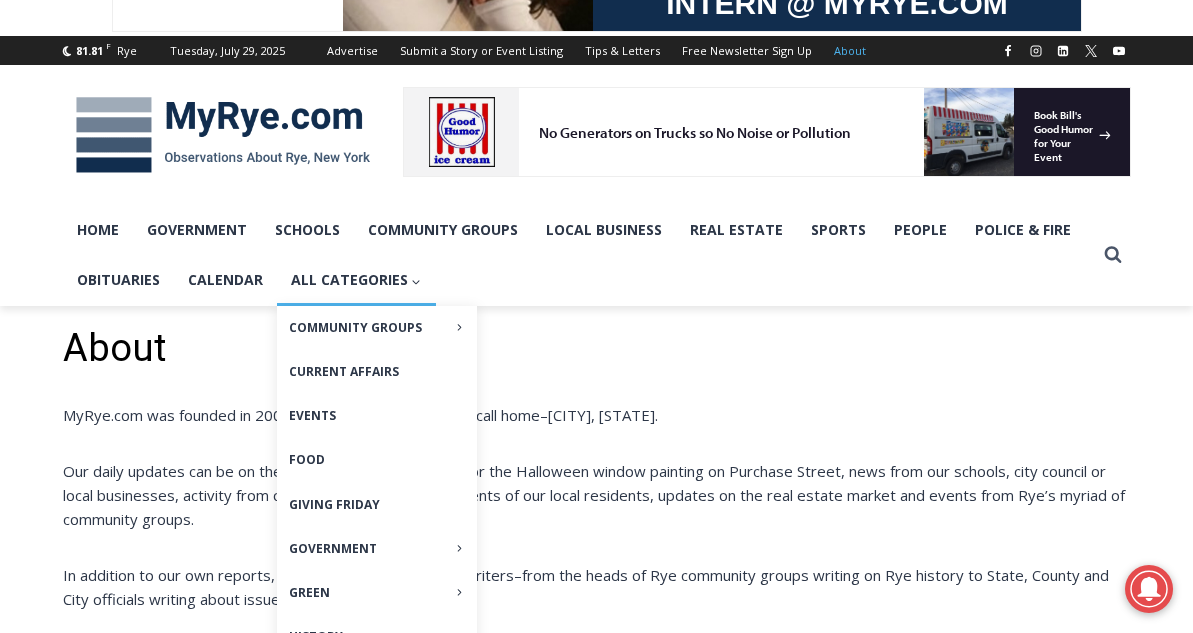 click at bounding box center [596, 135] 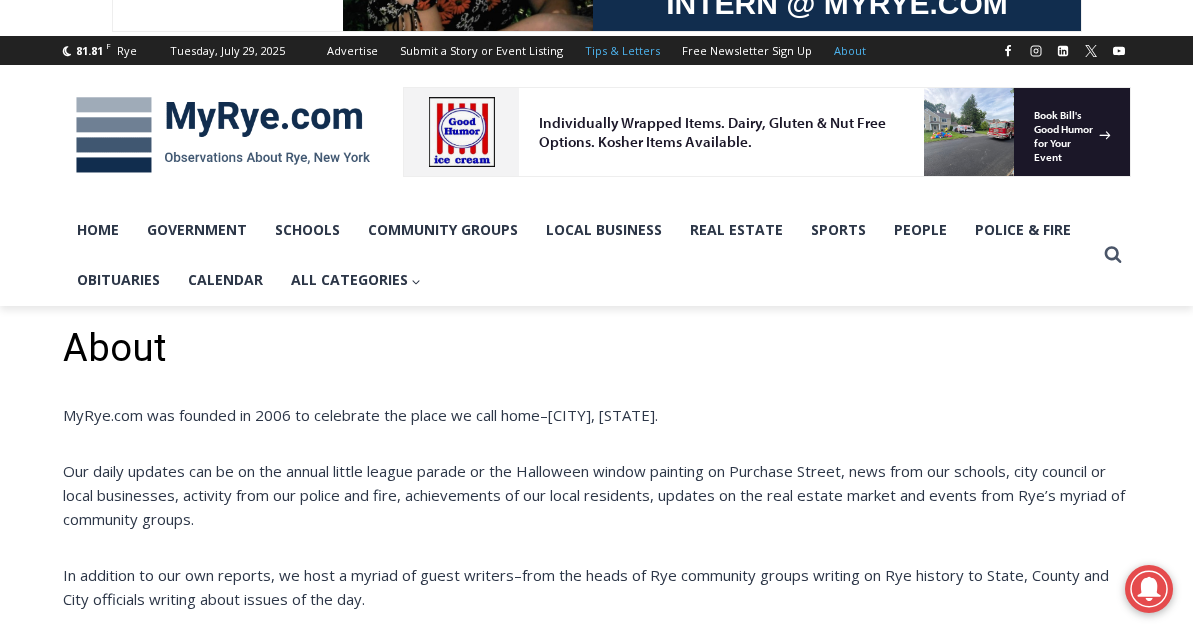 click on "Tips & Letters" at bounding box center (622, 50) 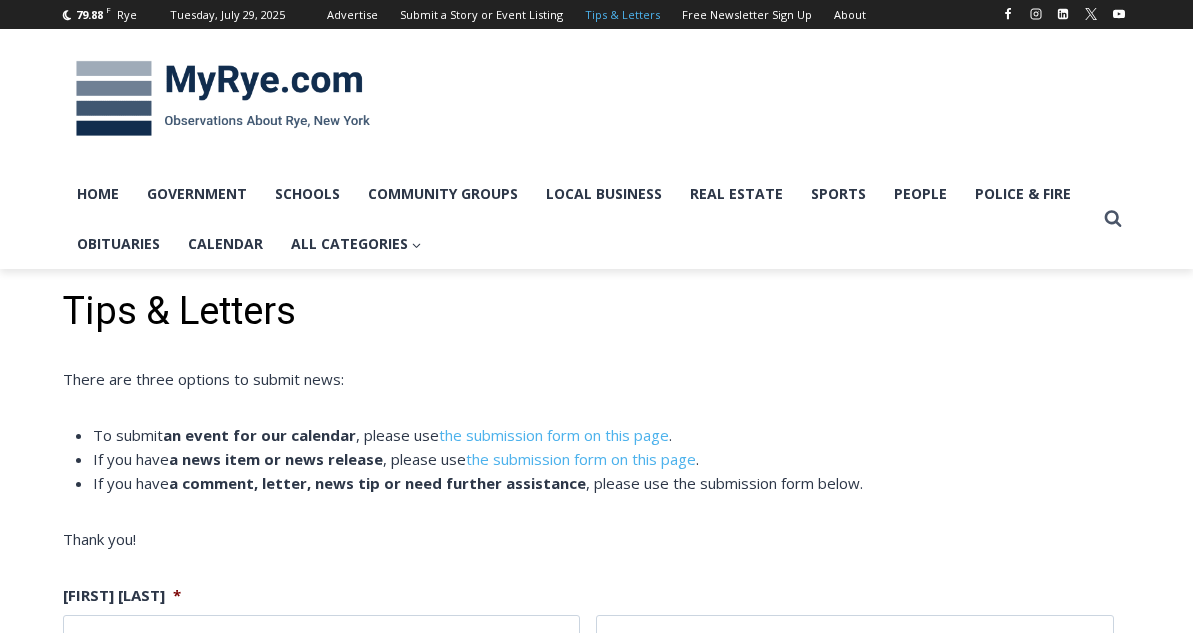 scroll, scrollTop: 0, scrollLeft: 0, axis: both 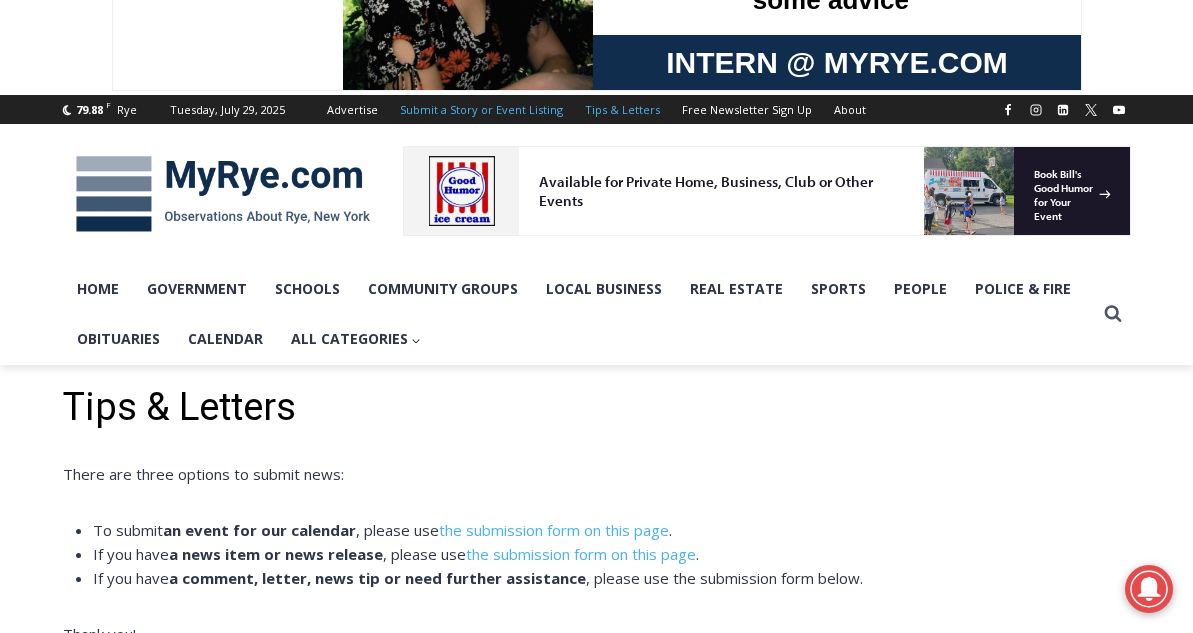 click on "Submit a Story or Event Listing" at bounding box center (481, 109) 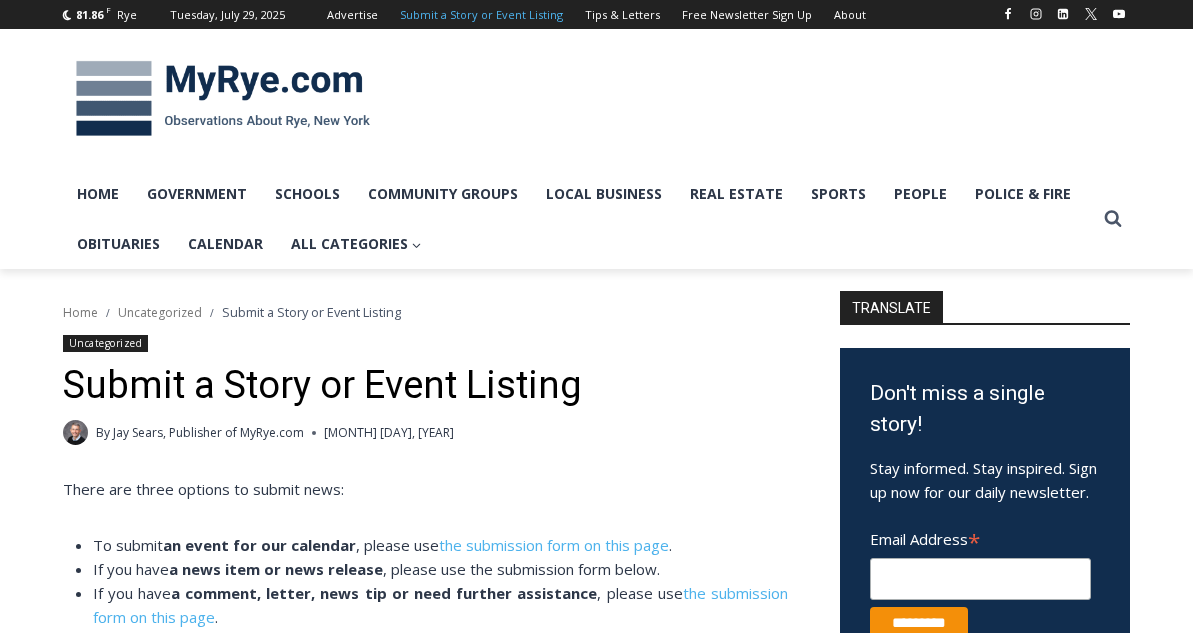 scroll, scrollTop: 0, scrollLeft: 0, axis: both 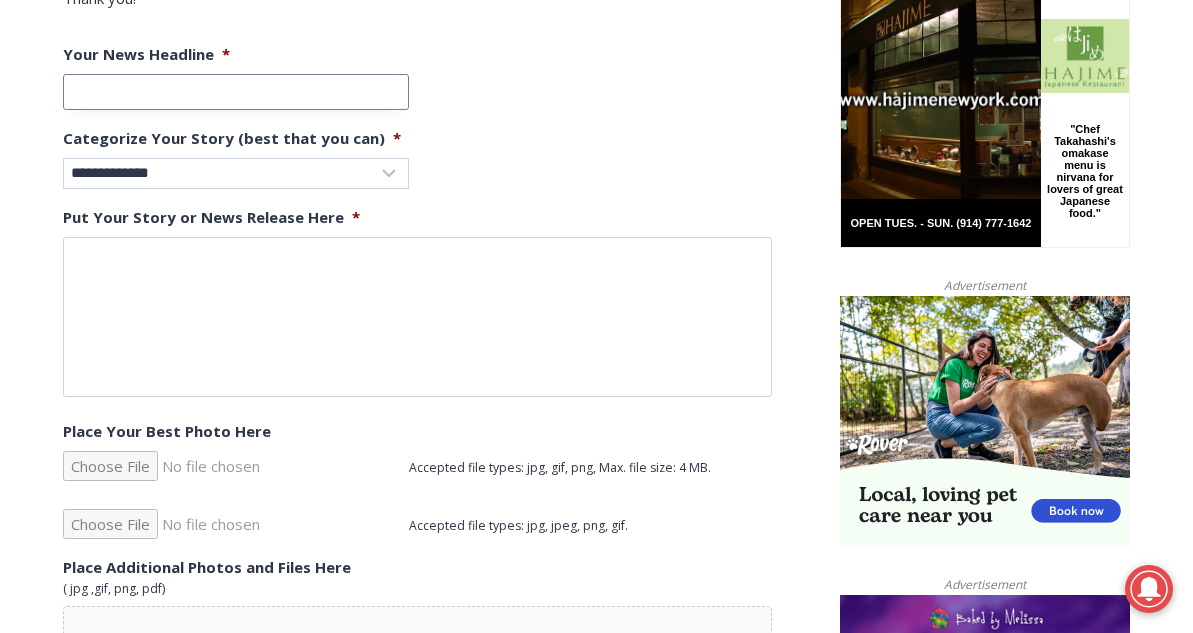 click on "Your News Headline *" at bounding box center (236, 92) 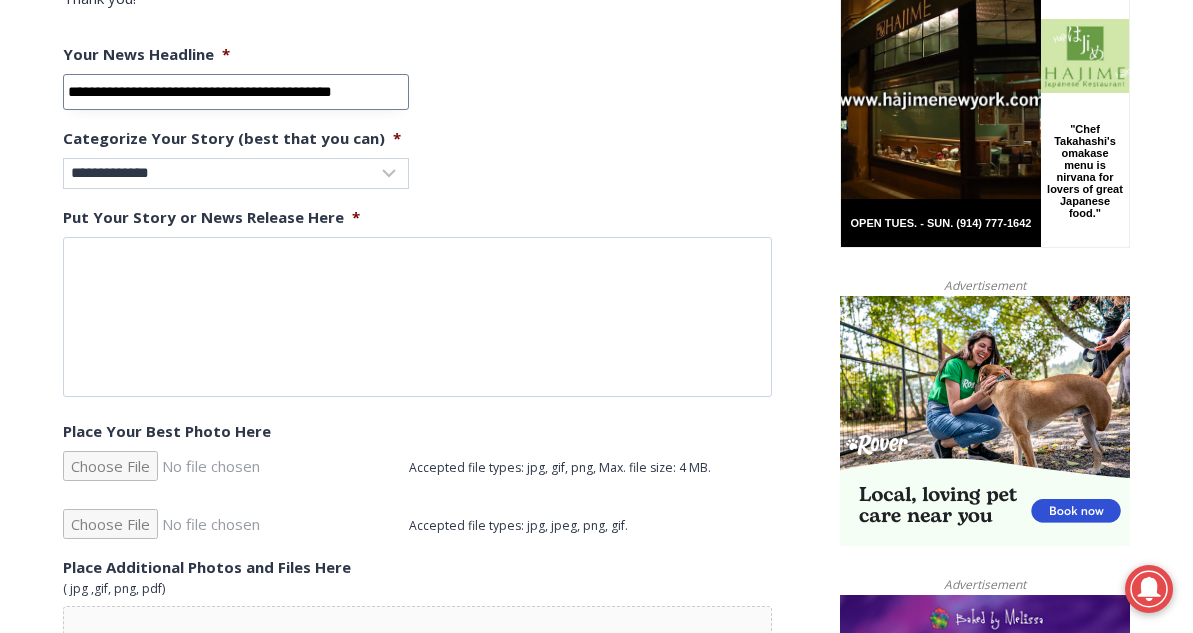 scroll, scrollTop: 0, scrollLeft: 24, axis: horizontal 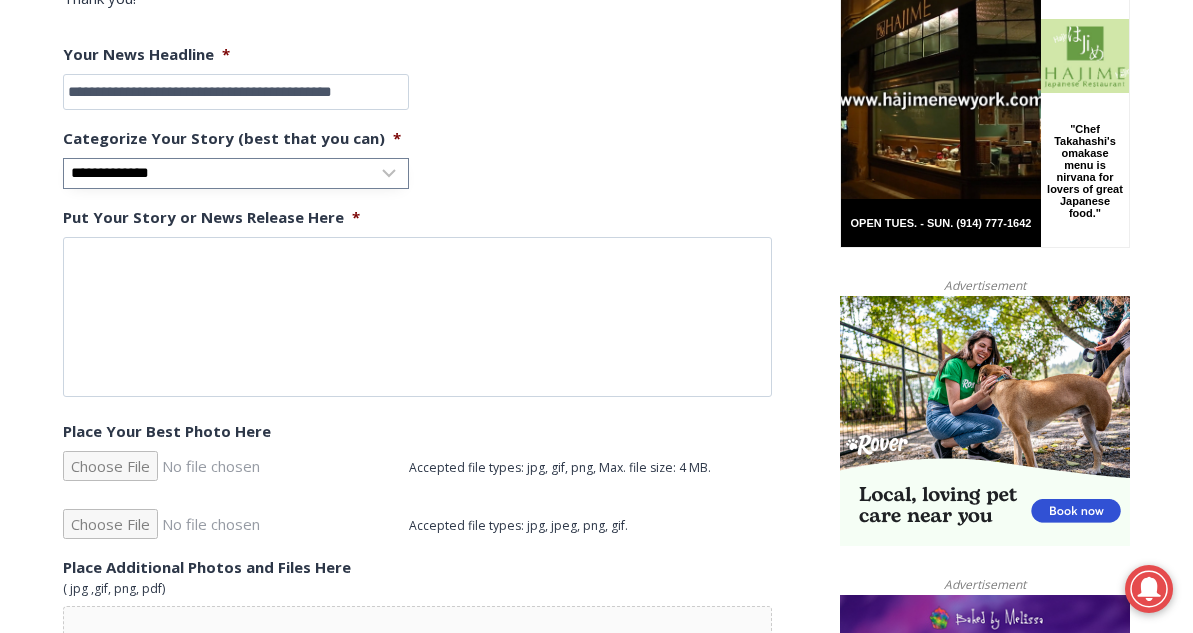 click on "**********" at bounding box center [236, 173] 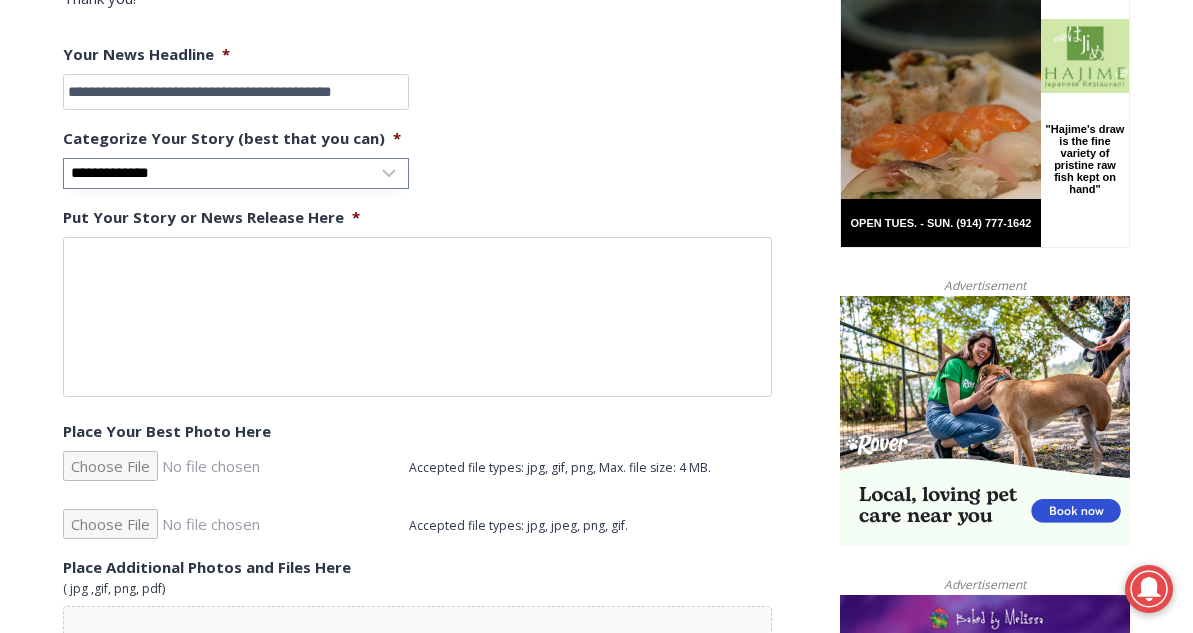 select on "****" 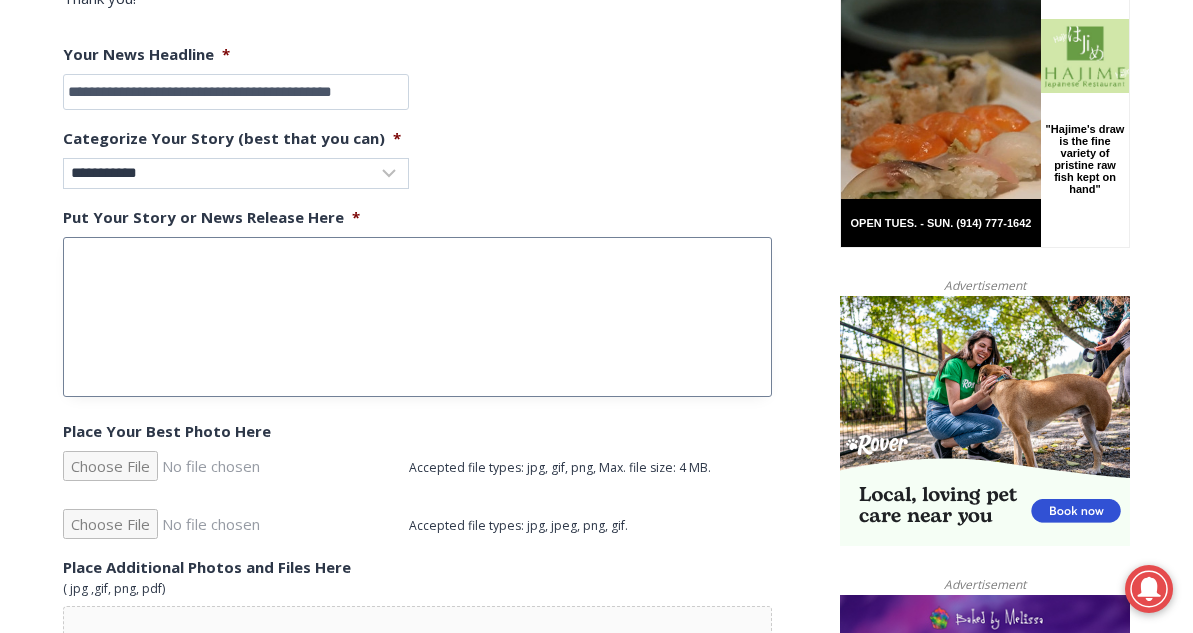 click on "Put Your Story or News Release Here *" at bounding box center (417, 317) 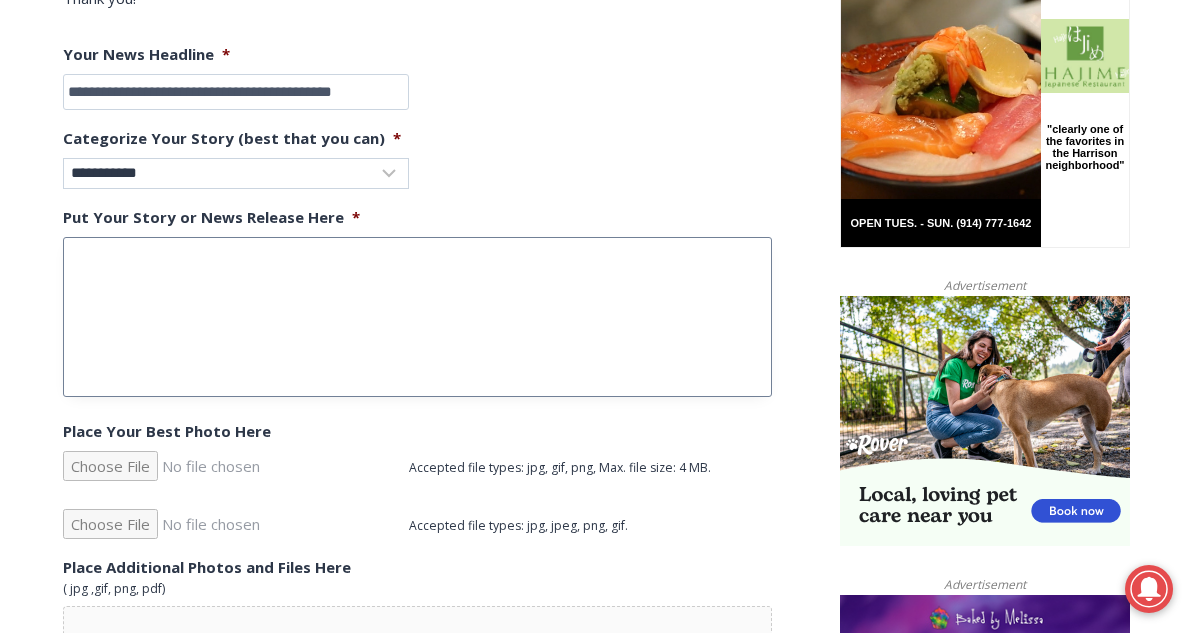 paste on "**********" 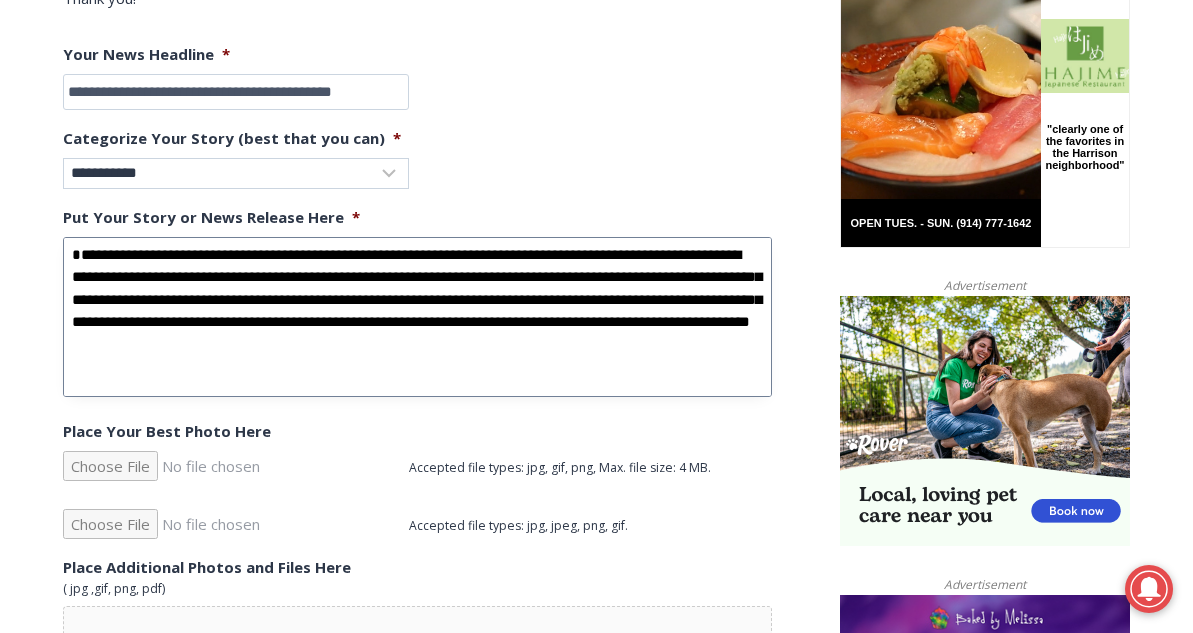 scroll, scrollTop: 950, scrollLeft: 0, axis: vertical 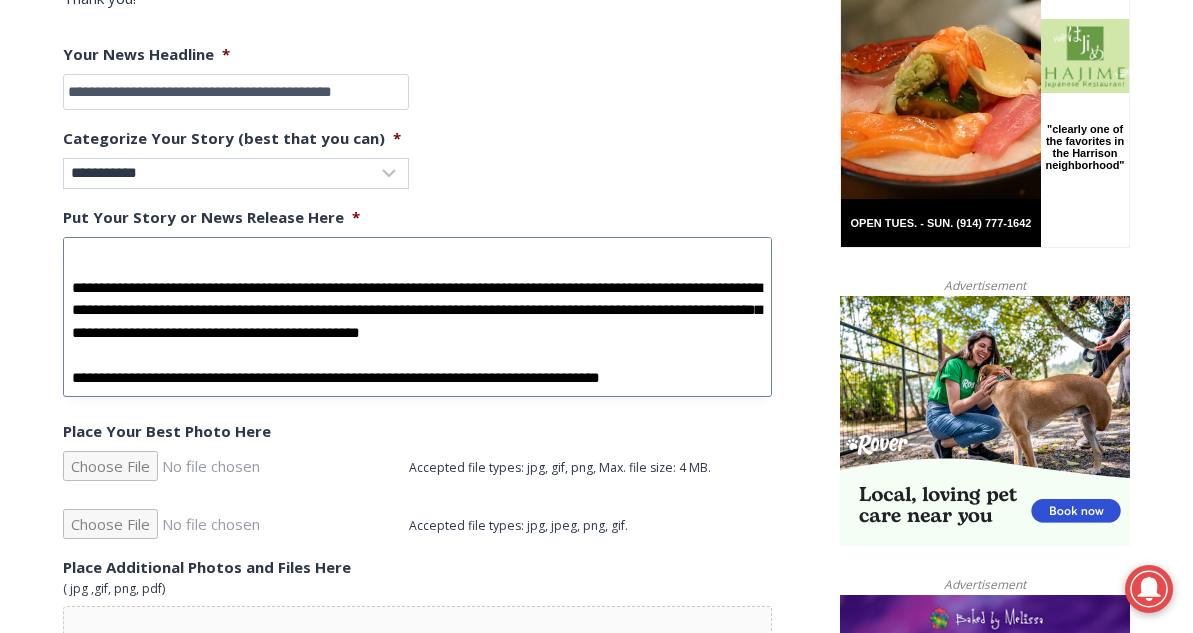 click on "Put Your Story or News Release Here *" at bounding box center (417, 317) 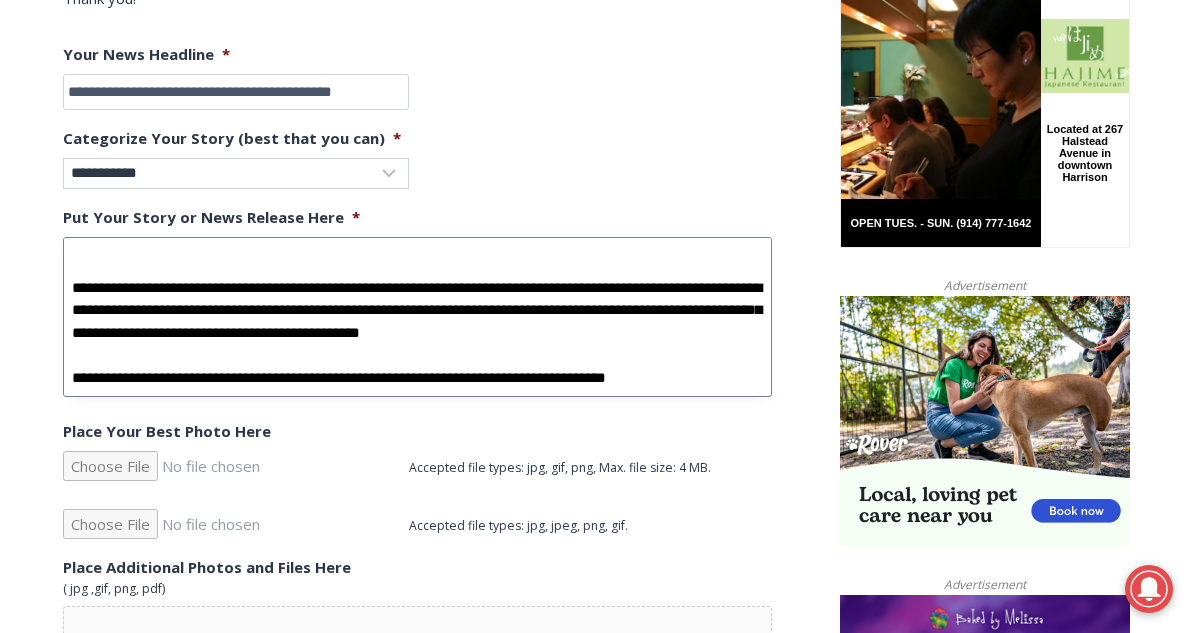 click on "Put Your Story or News Release Here *" at bounding box center (417, 317) 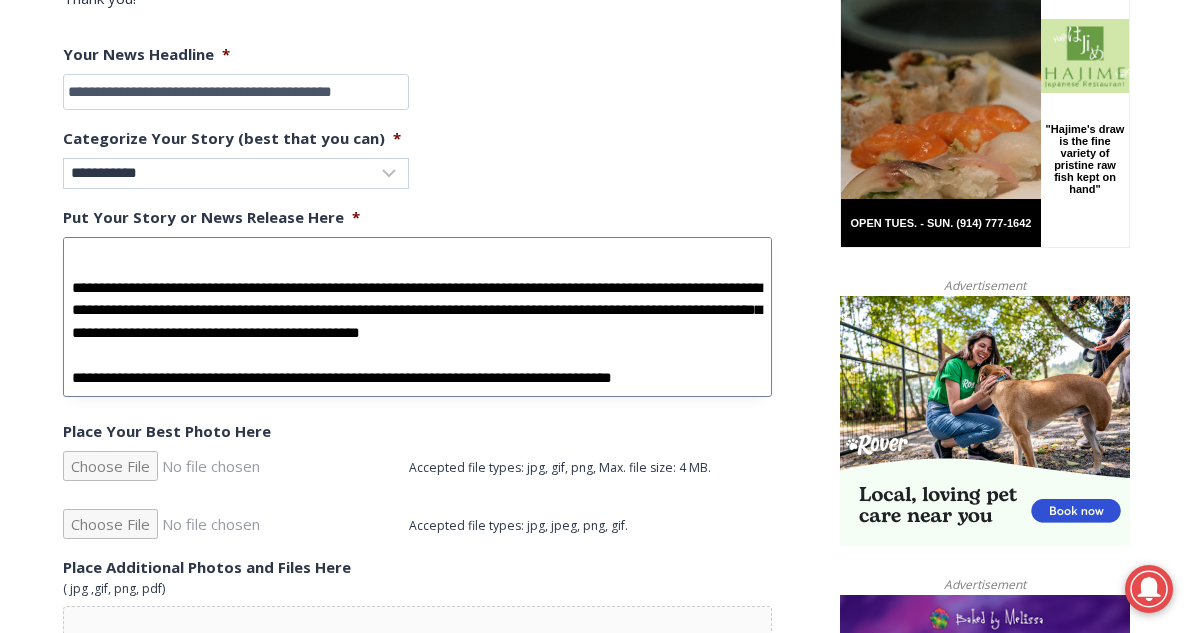 scroll, scrollTop: 949, scrollLeft: 0, axis: vertical 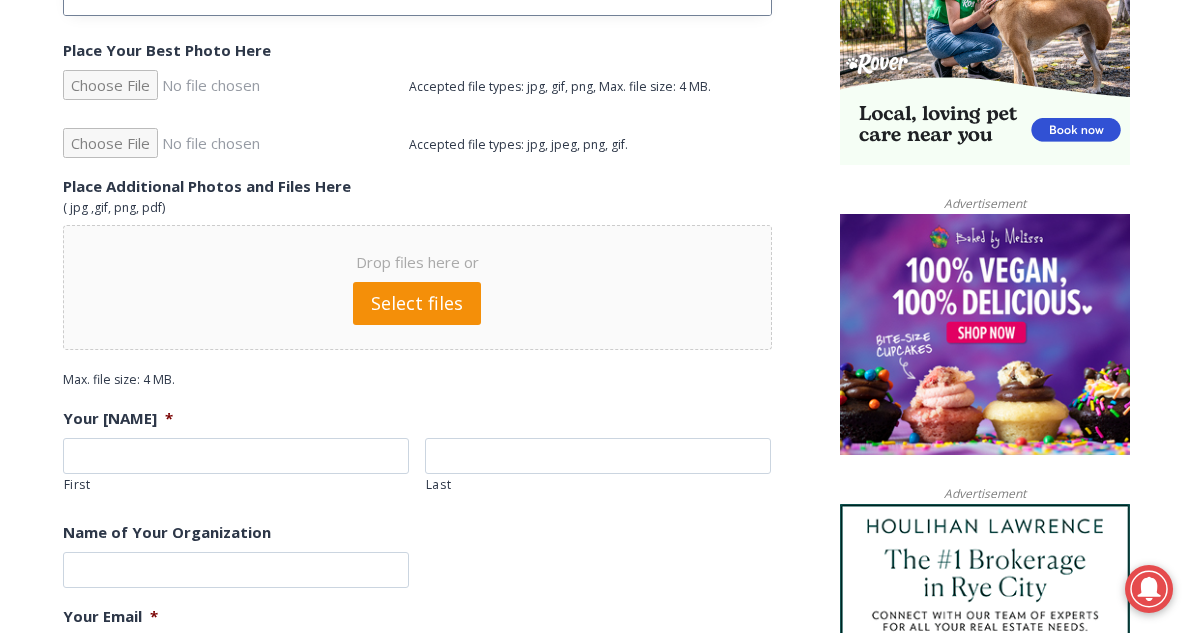 type on "**********" 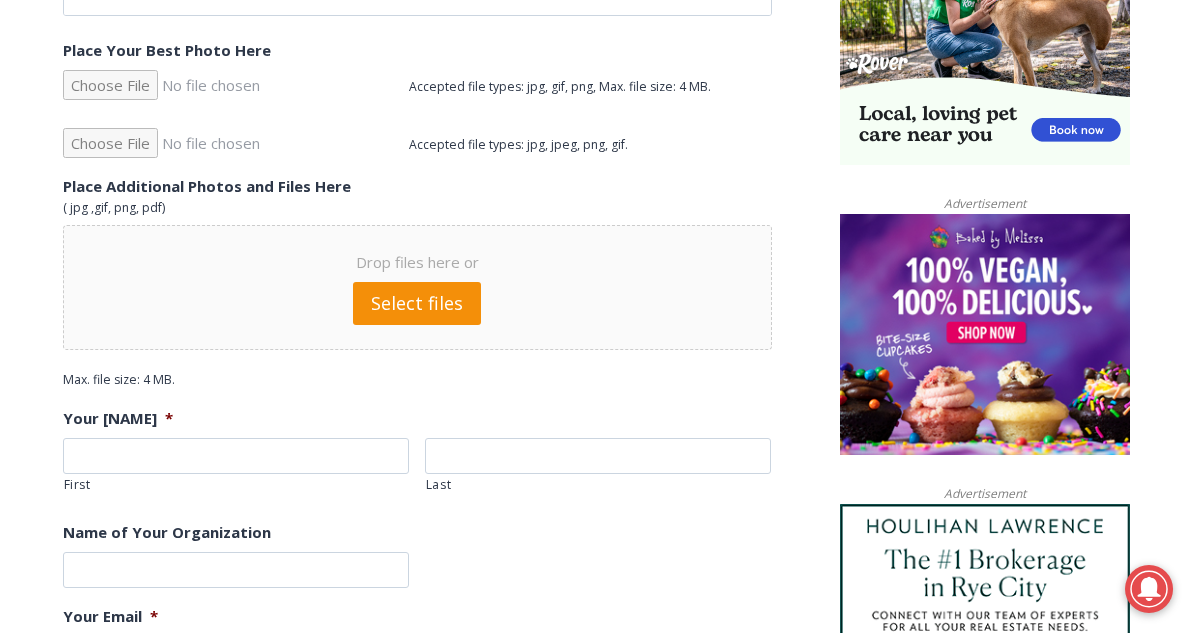click on "Place Your Best Photo Here" at bounding box center [236, 85] 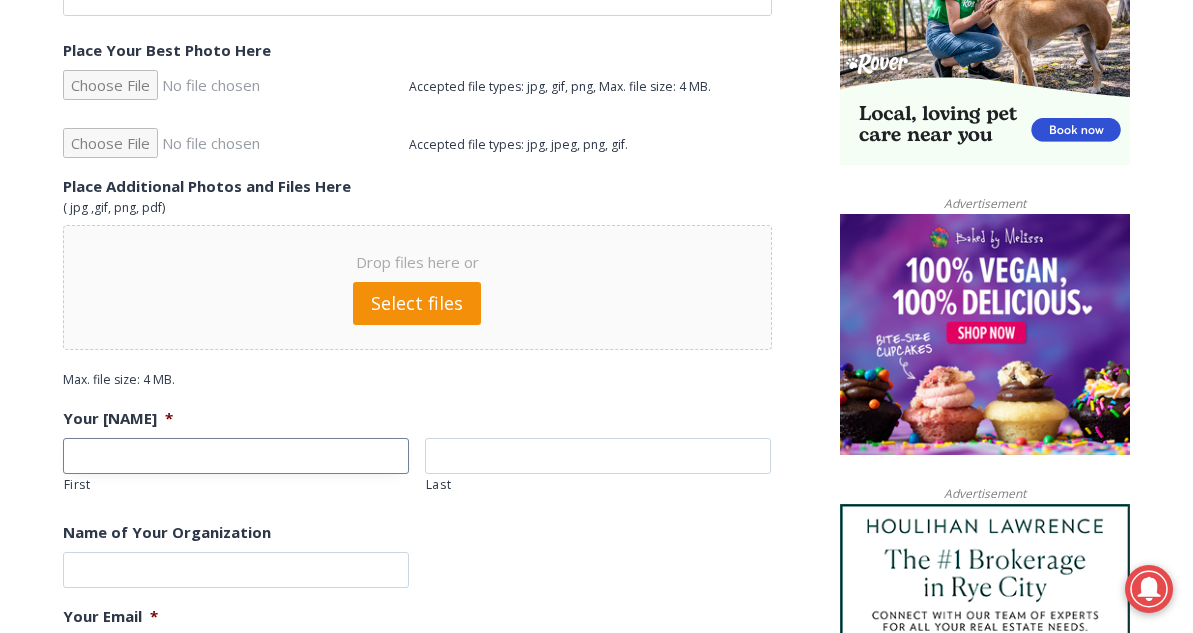 click on "First" at bounding box center [236, 456] 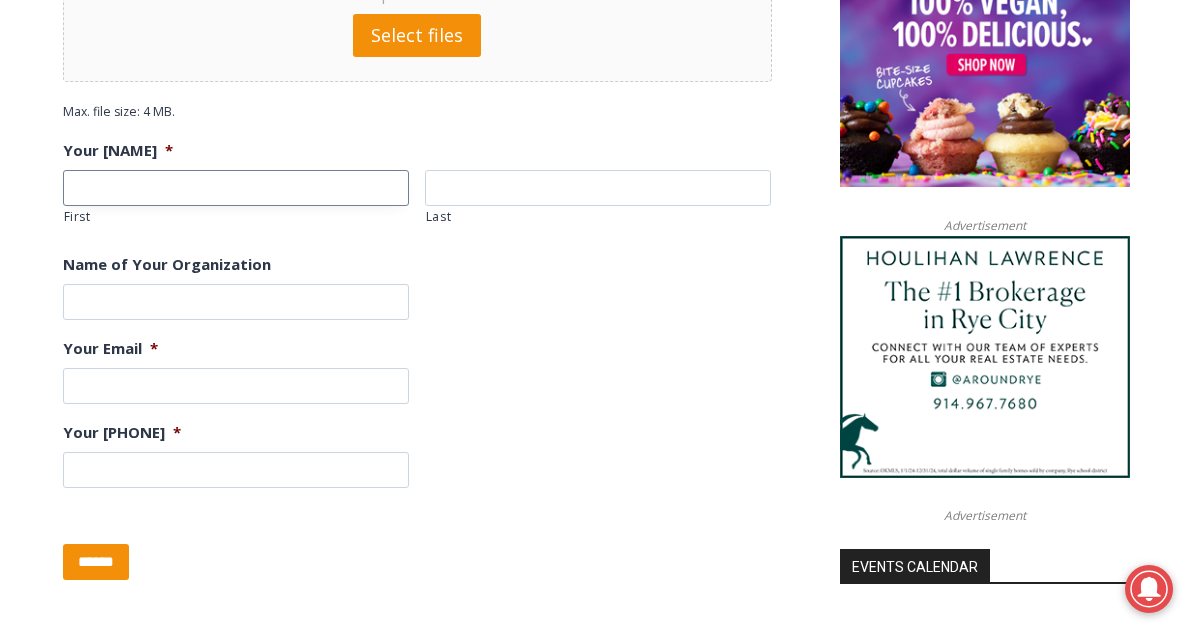 scroll, scrollTop: 1690, scrollLeft: 0, axis: vertical 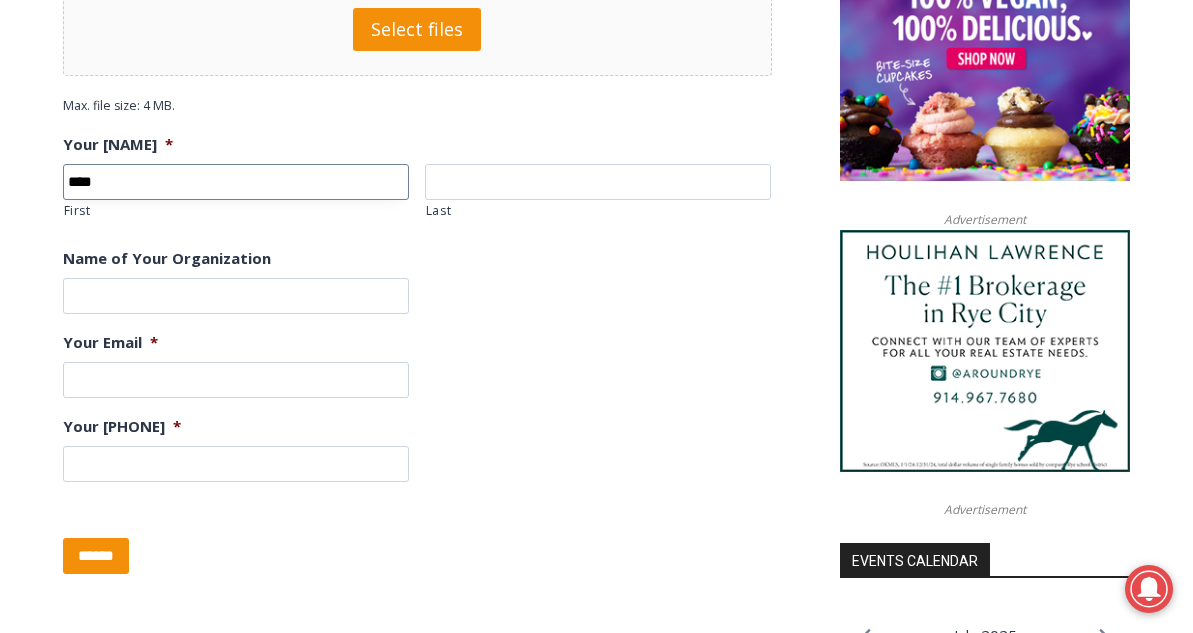 type on "****" 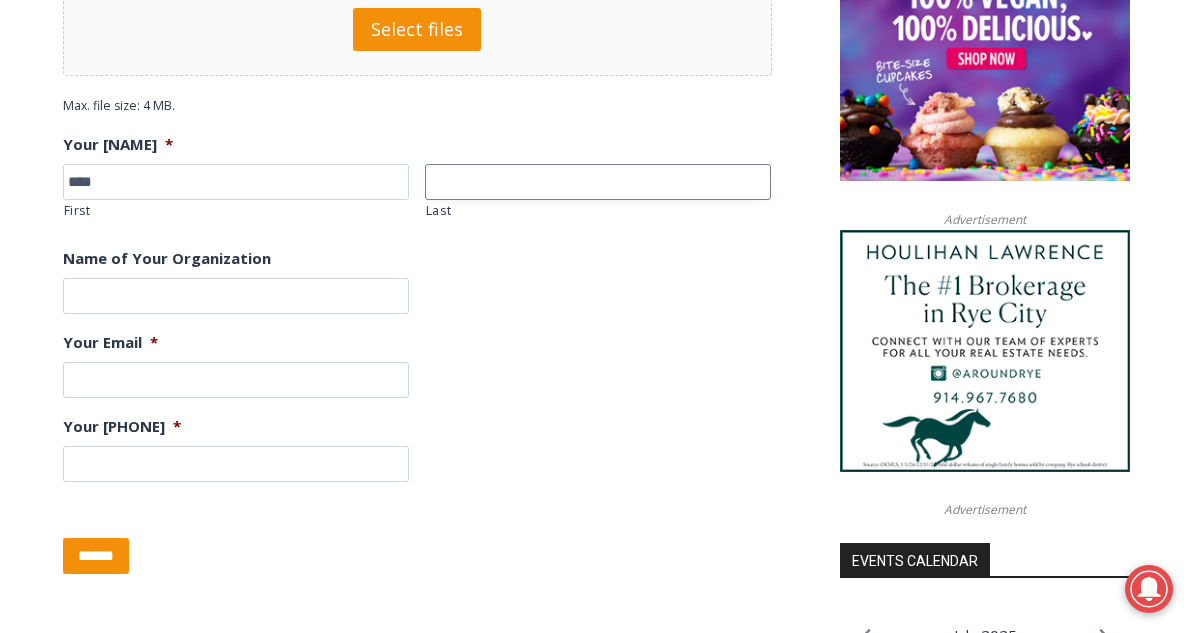 click on "Last" at bounding box center [598, 182] 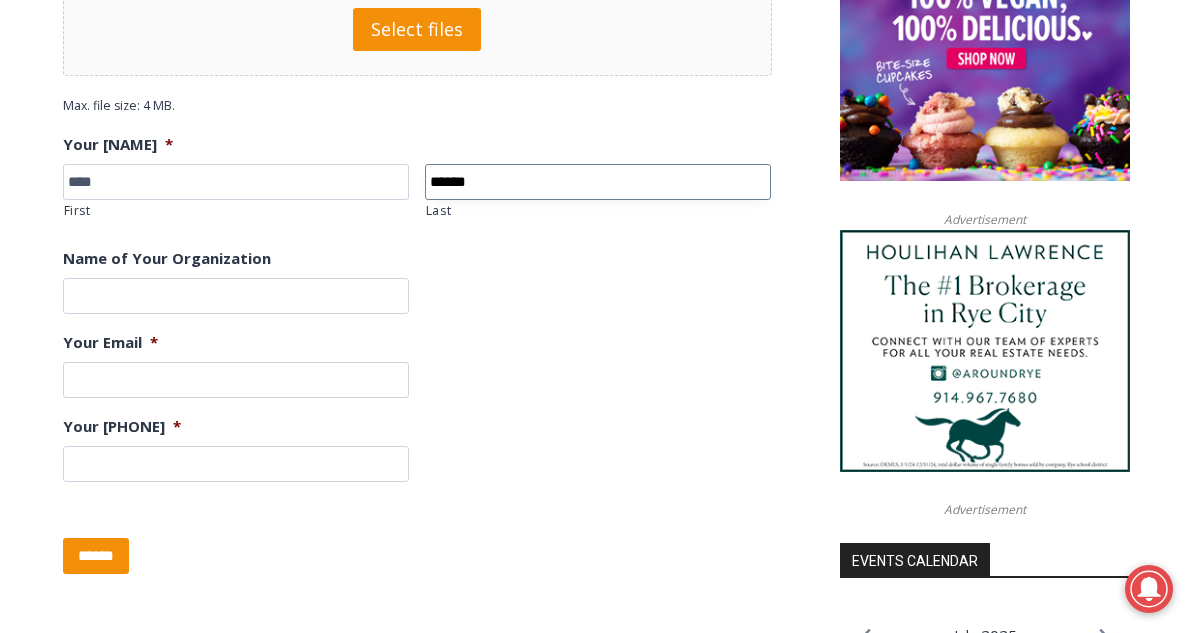 type on "******" 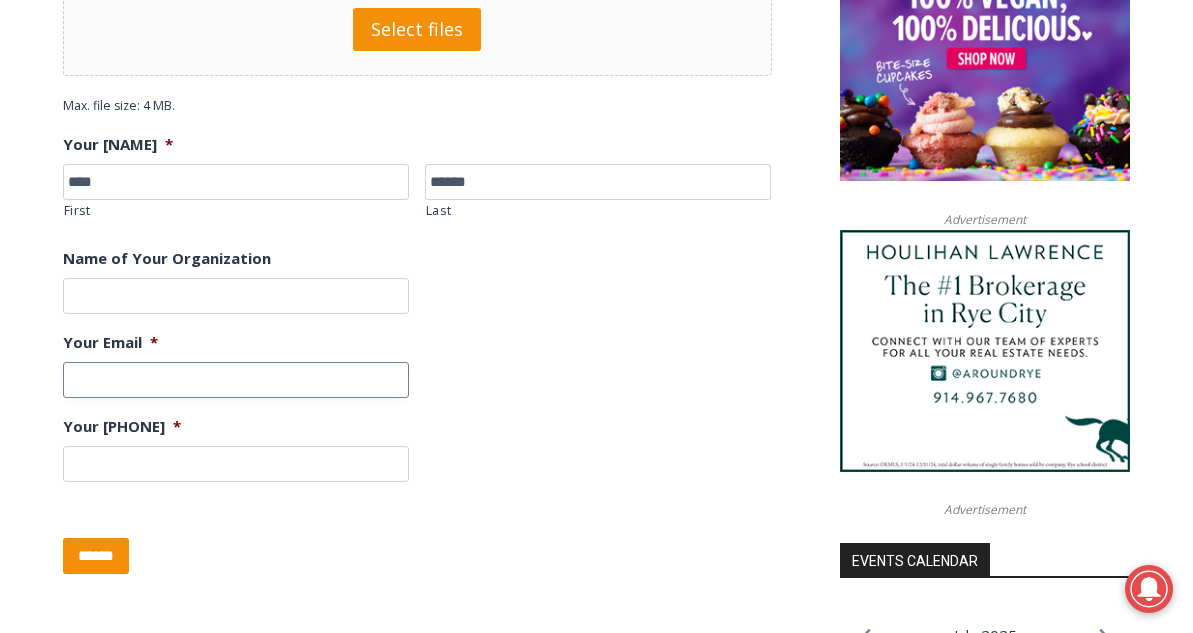 click on "Your Email *" at bounding box center (236, 380) 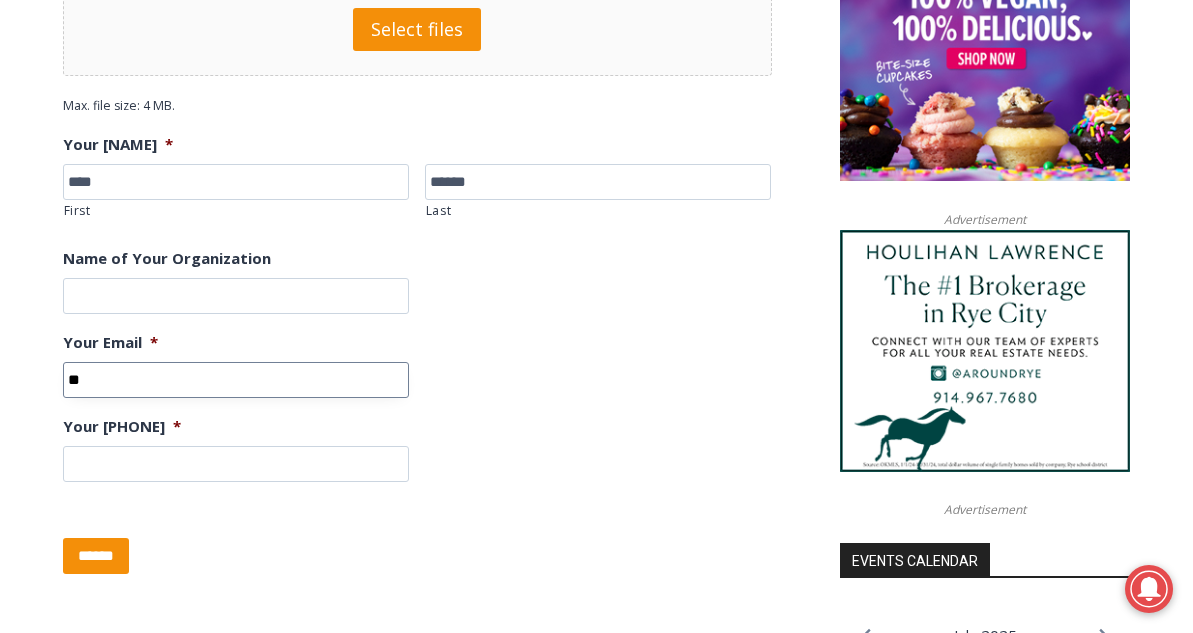 type on "*" 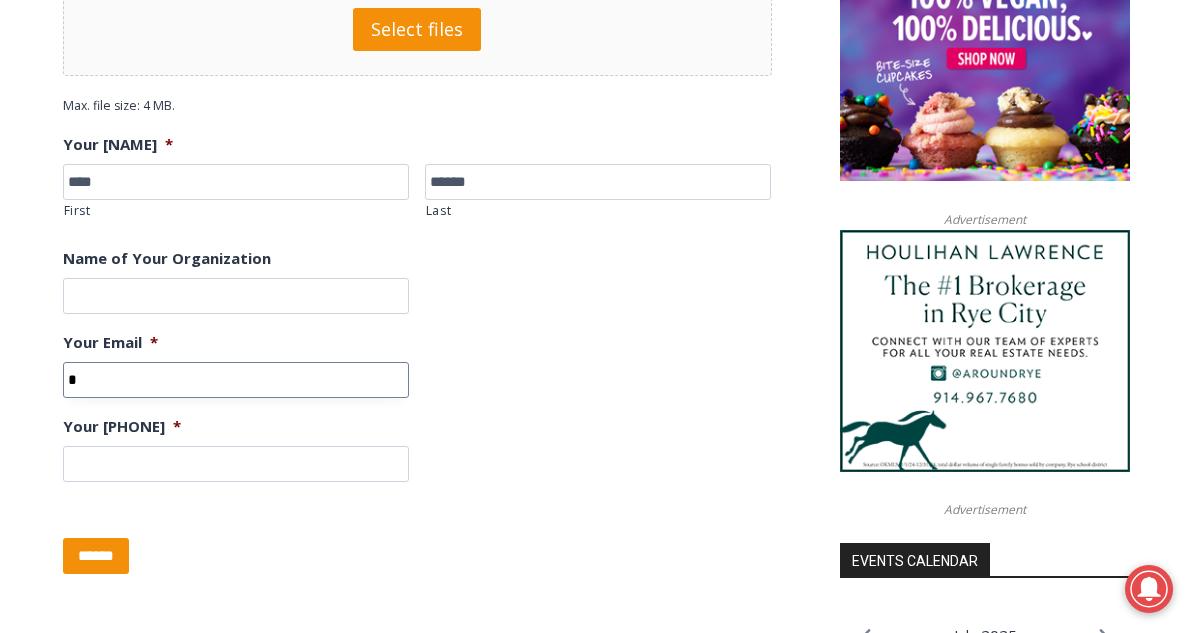 type 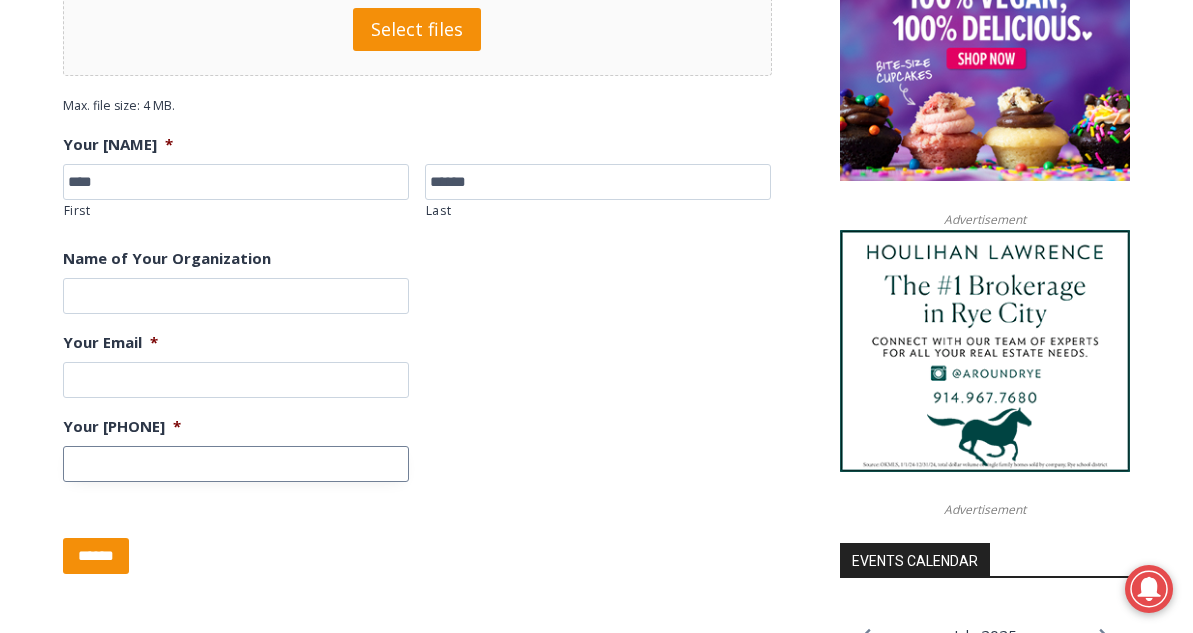 type on "**********" 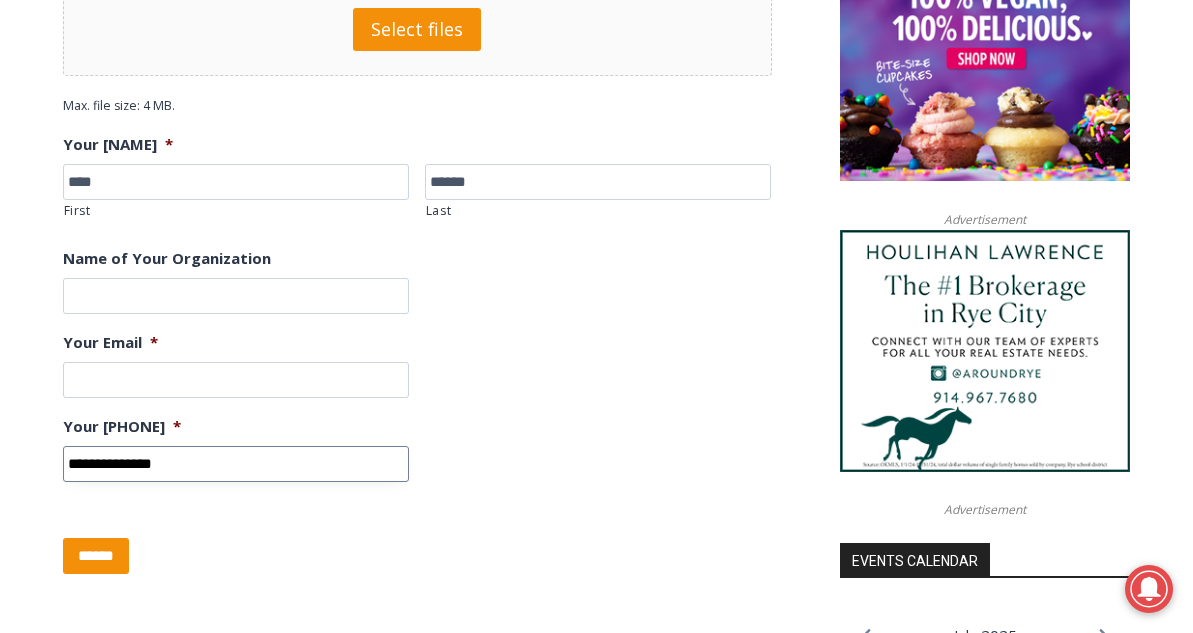 click on "**********" at bounding box center [236, 464] 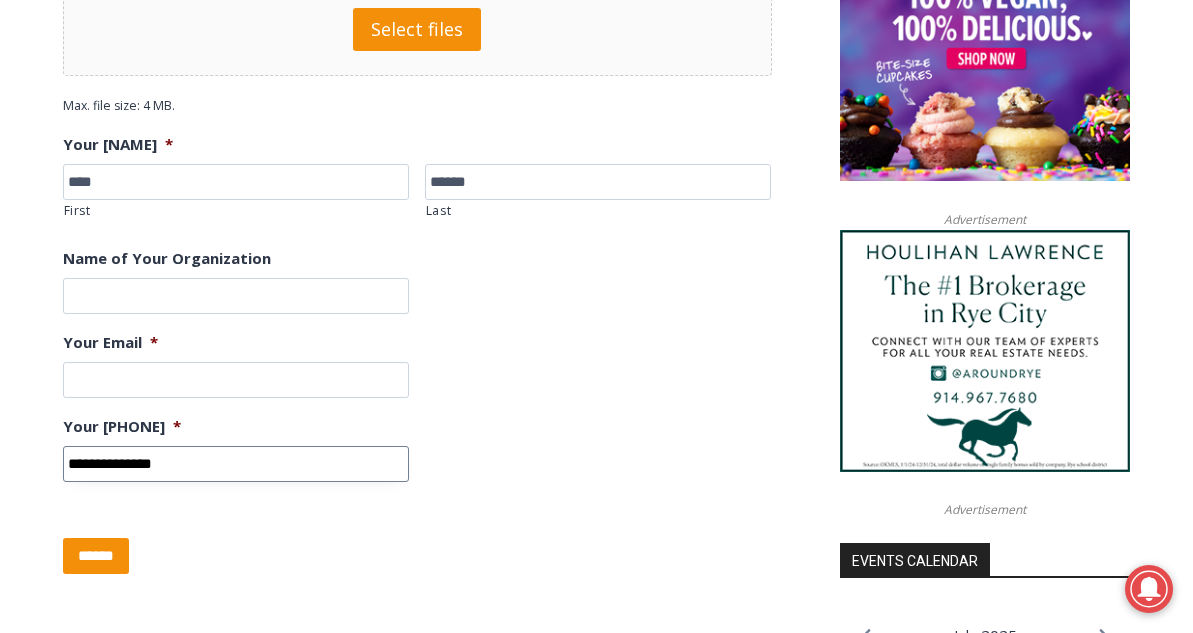 type on "**********" 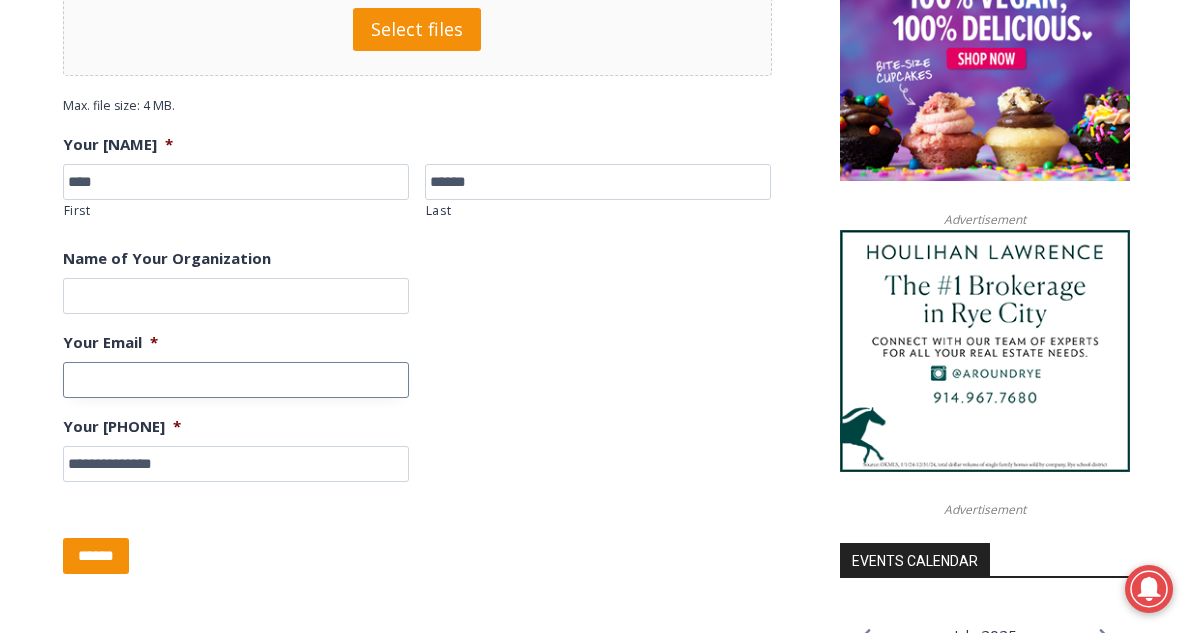 click on "Your Email *" at bounding box center (236, 380) 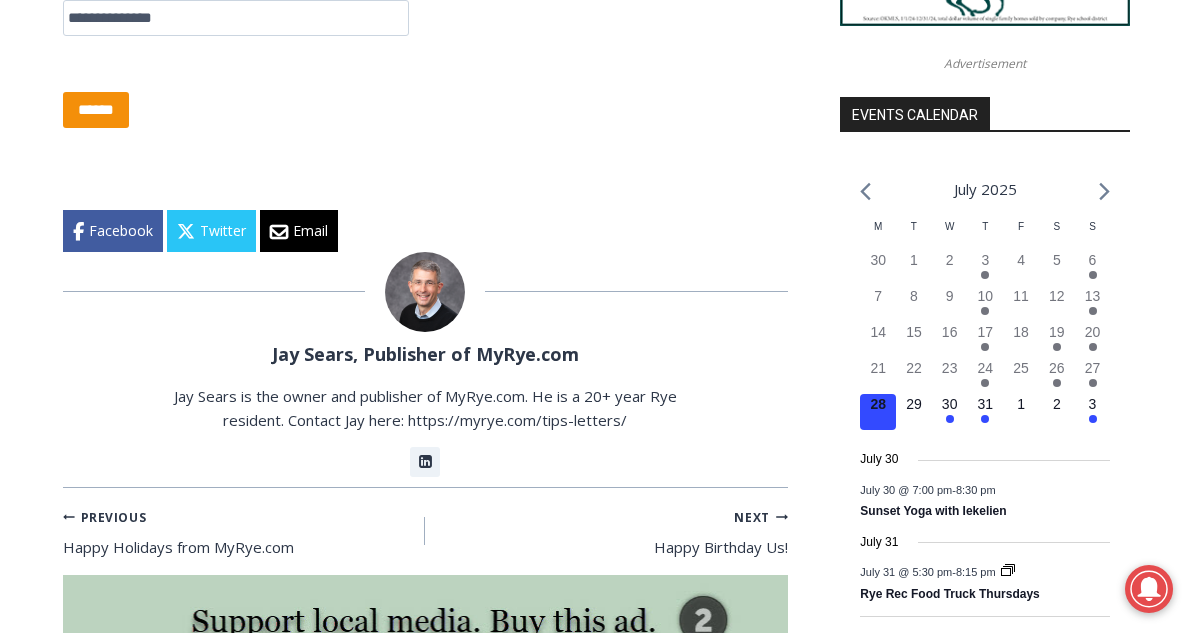 scroll, scrollTop: 2154, scrollLeft: 0, axis: vertical 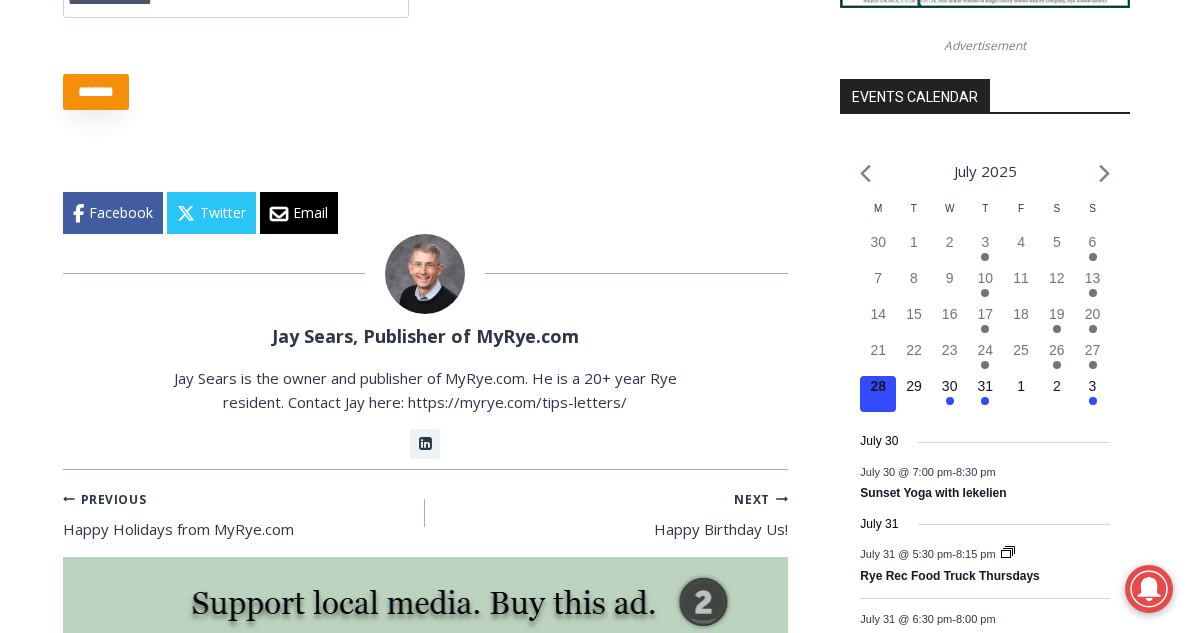 type on "**********" 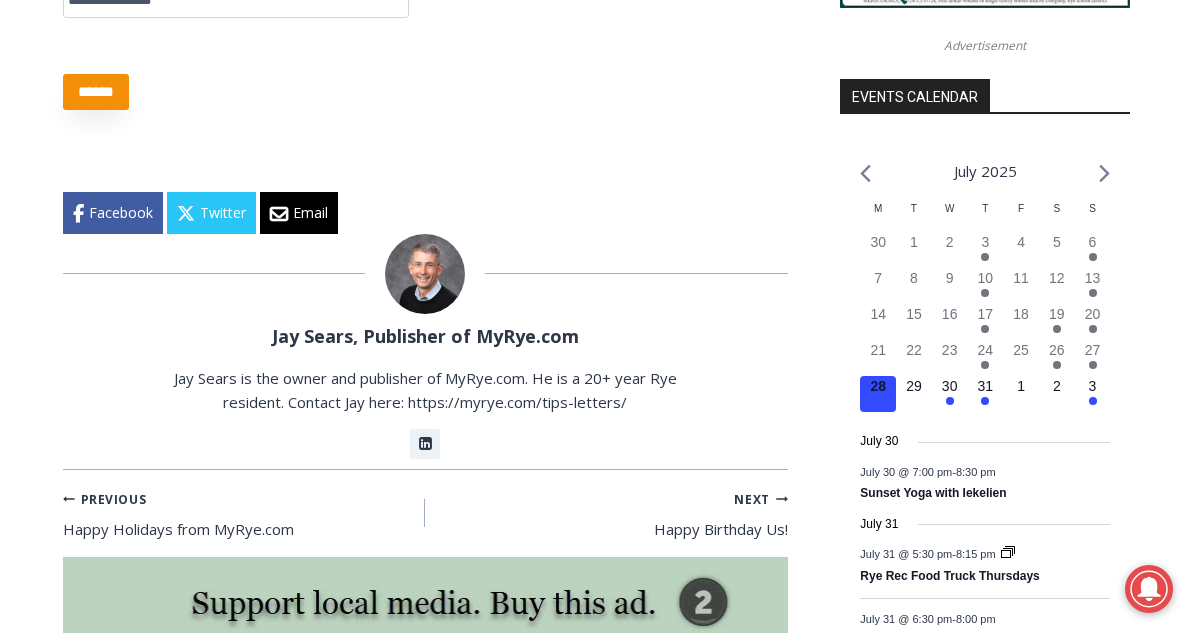 click on "******" at bounding box center [96, 92] 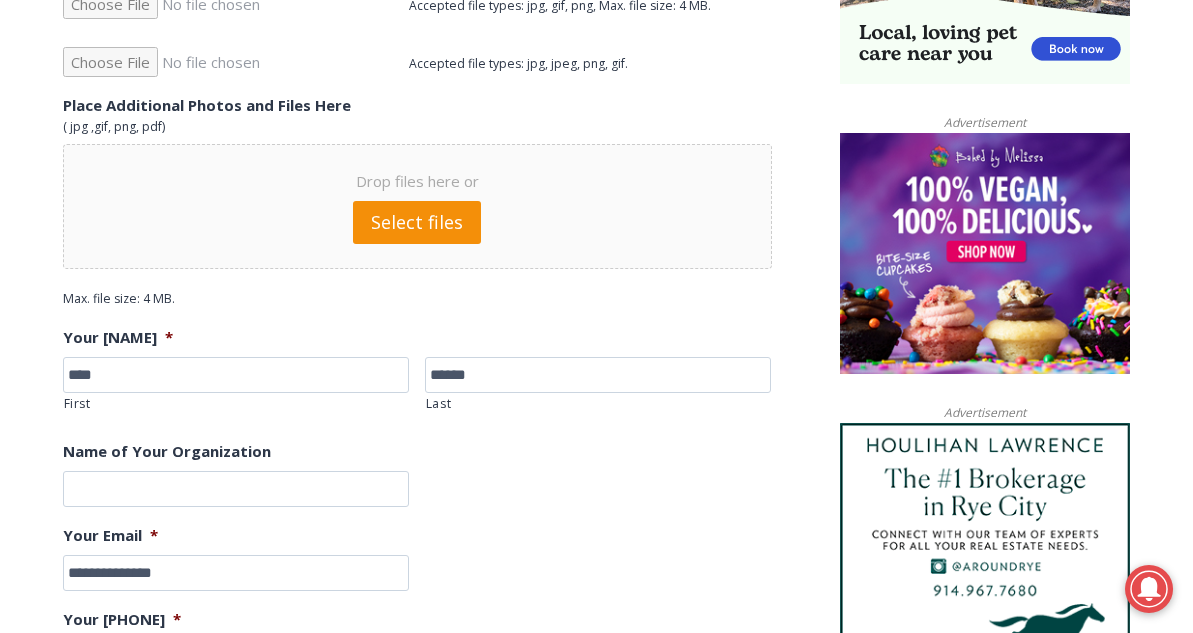 scroll, scrollTop: 1500, scrollLeft: 0, axis: vertical 